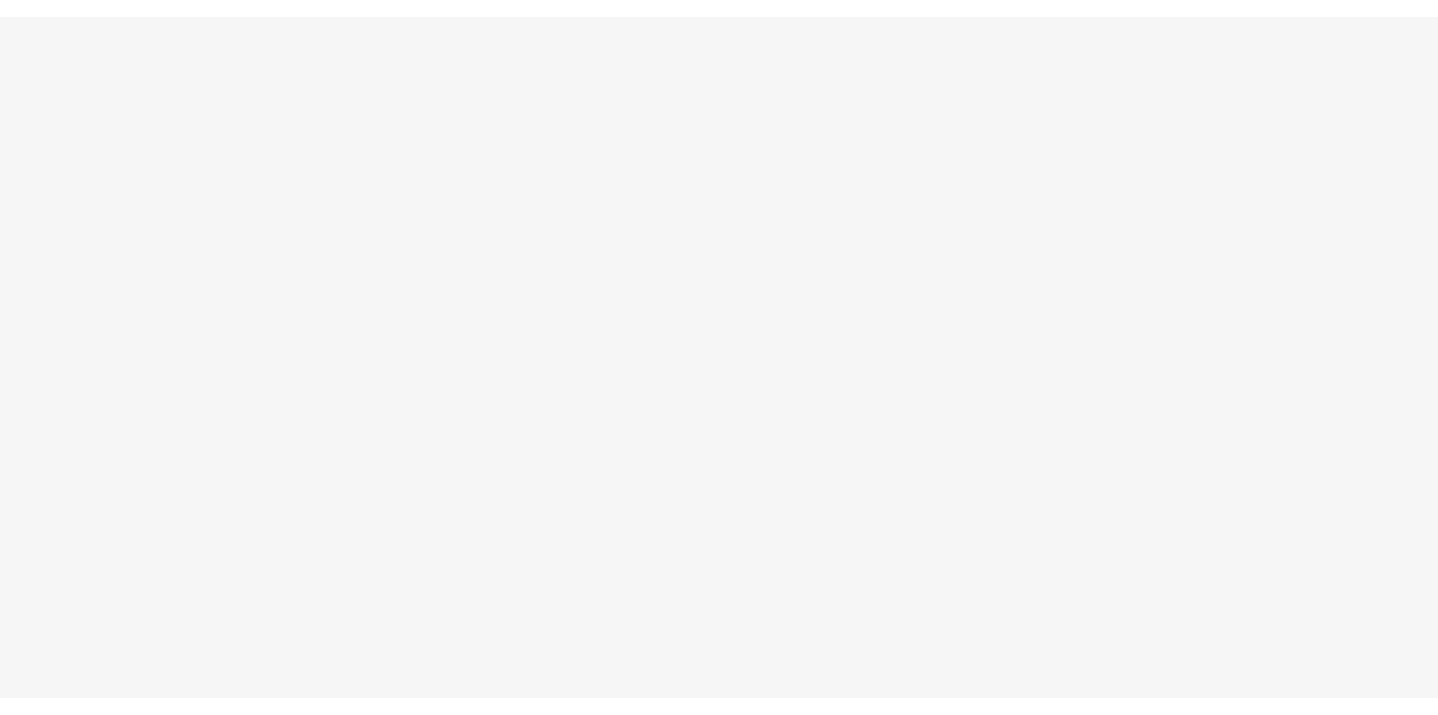 scroll, scrollTop: 0, scrollLeft: 0, axis: both 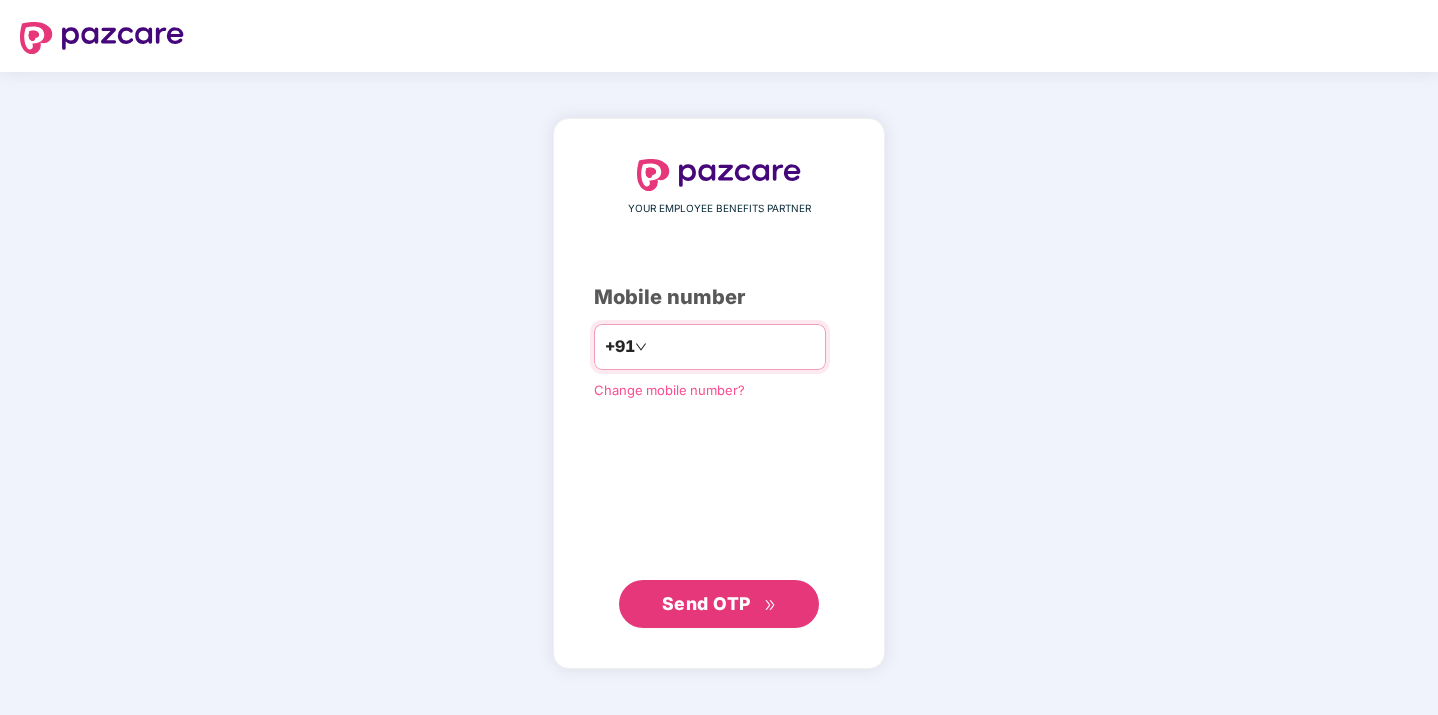 click on "*********" at bounding box center [733, 347] 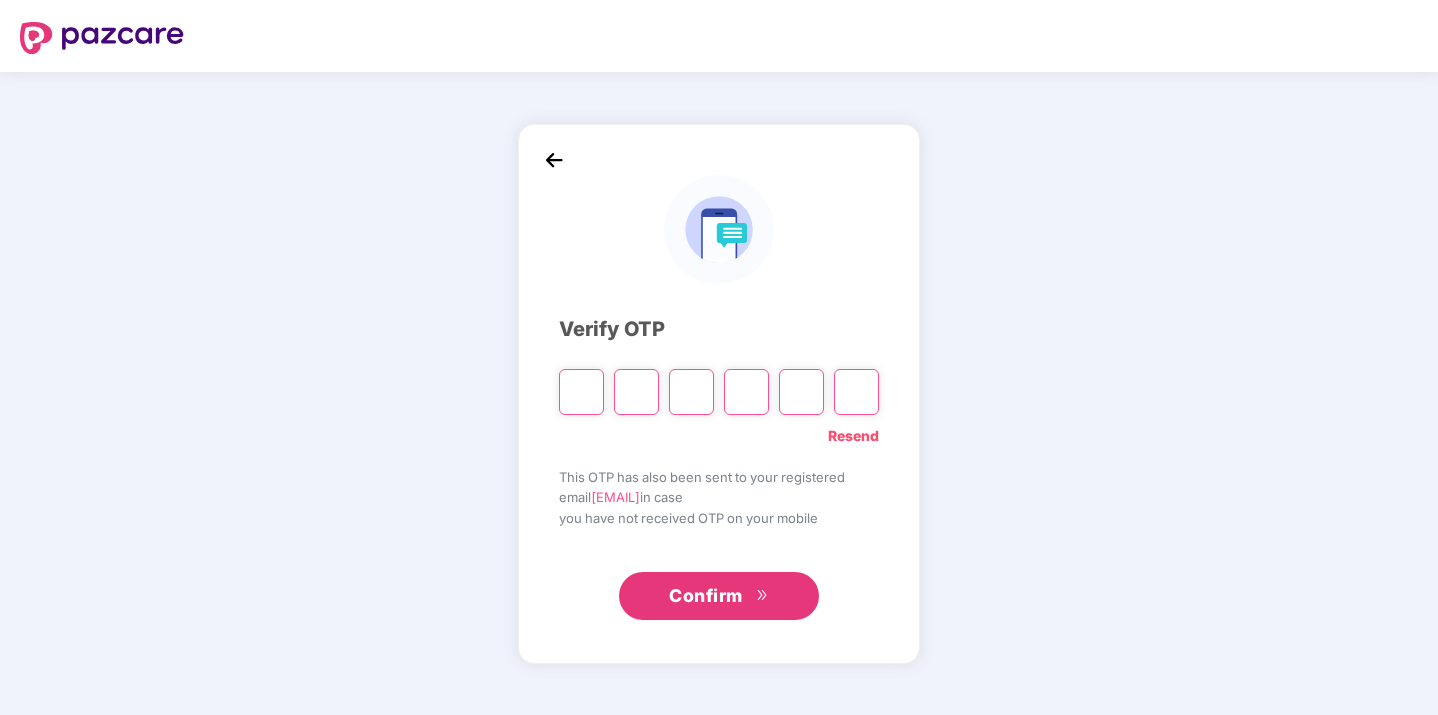 type on "*" 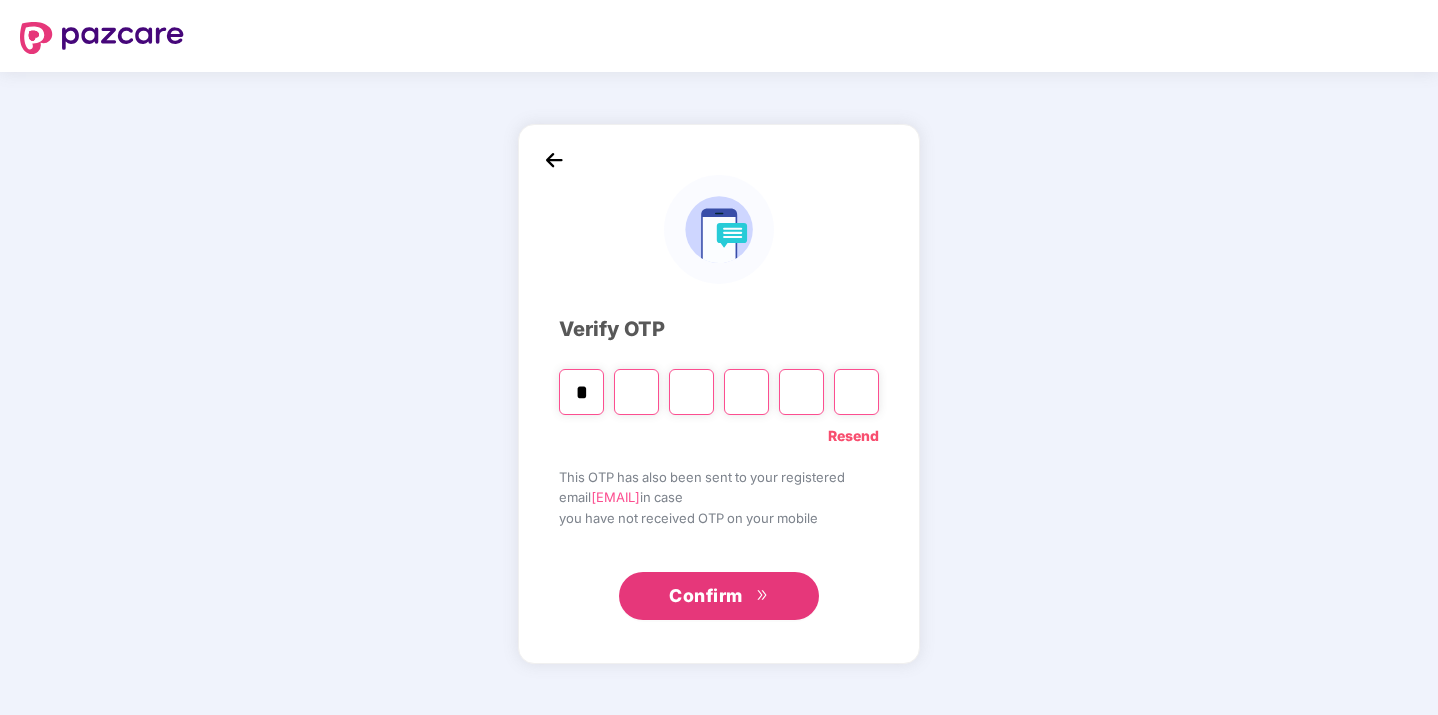 type on "*" 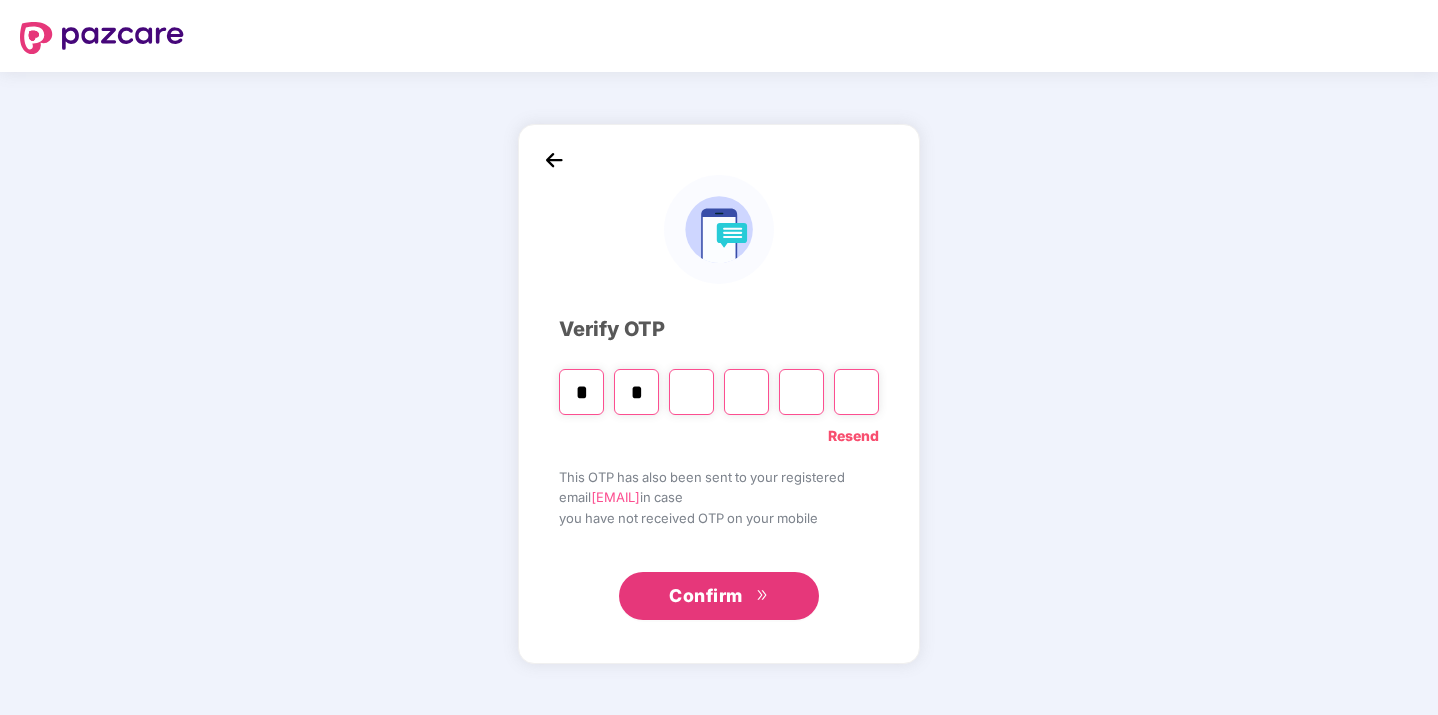 type on "*" 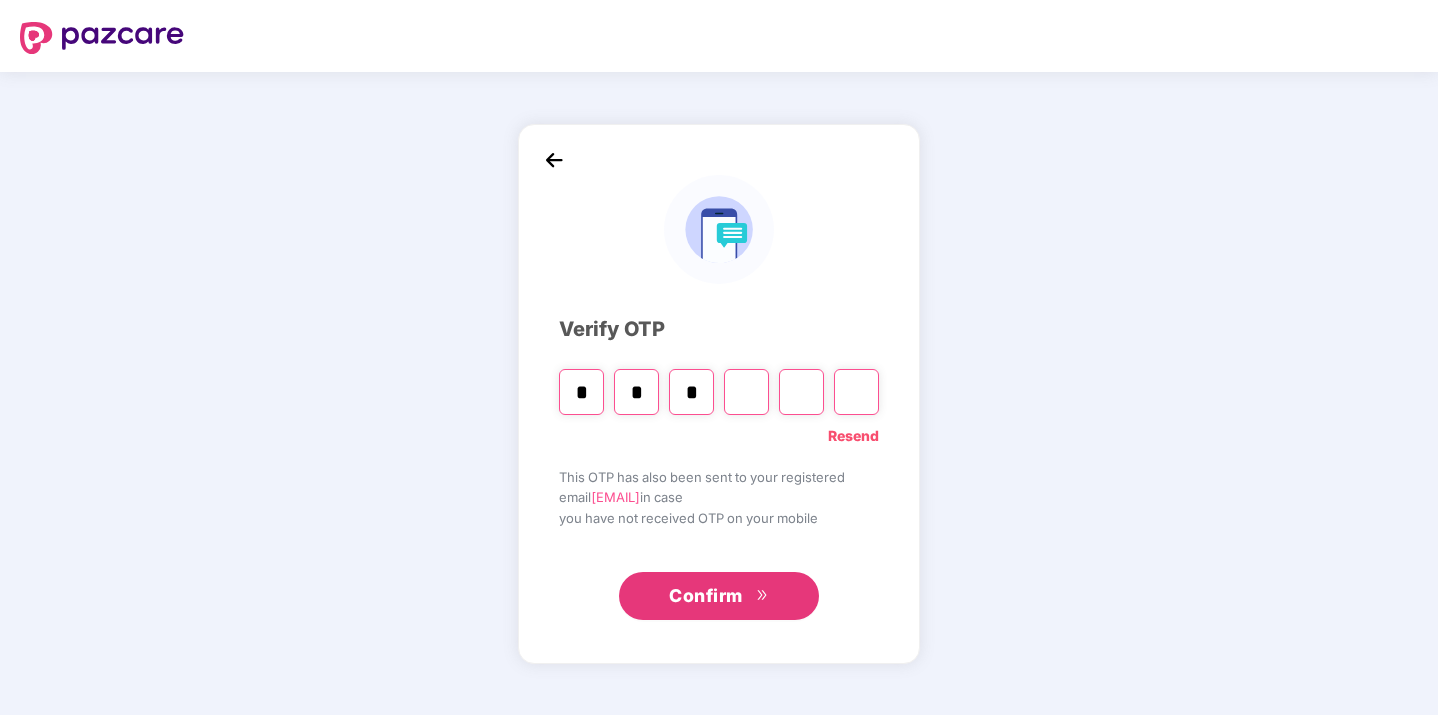 type on "*" 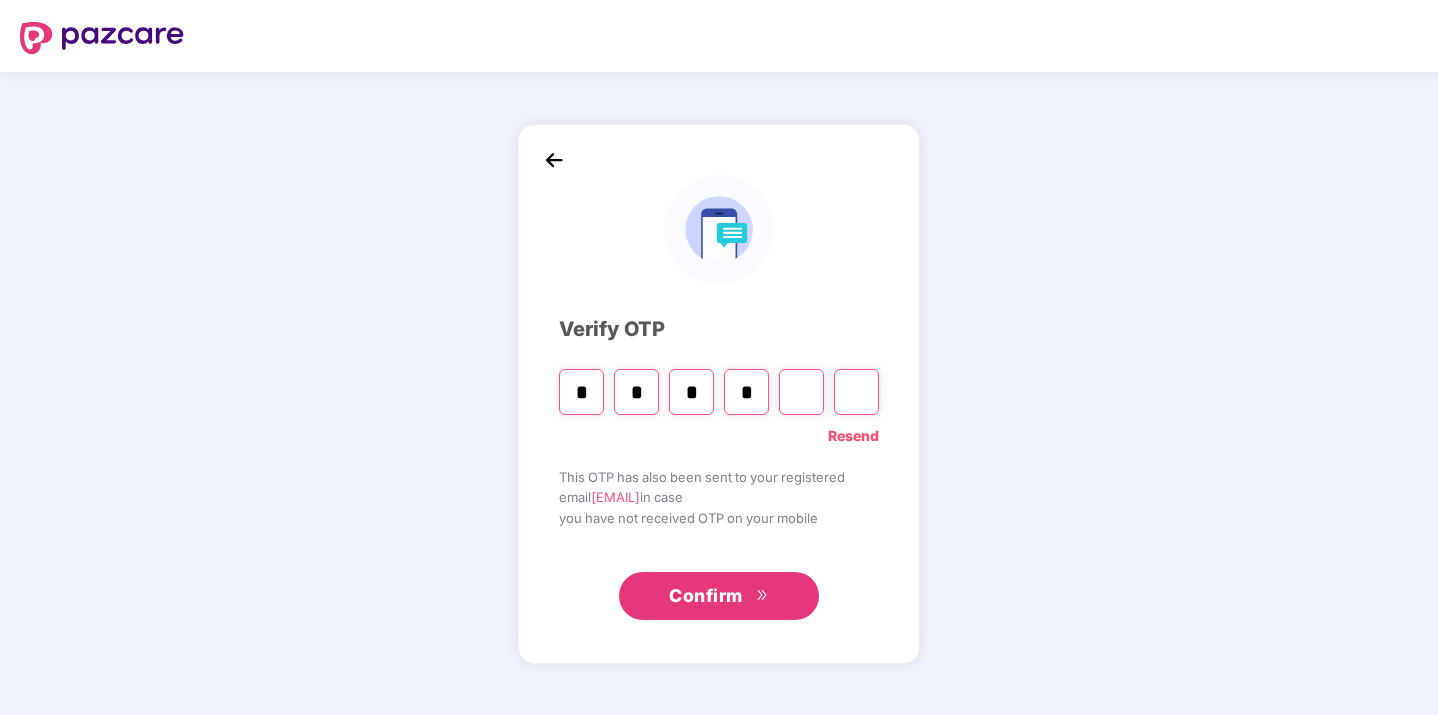 type on "*" 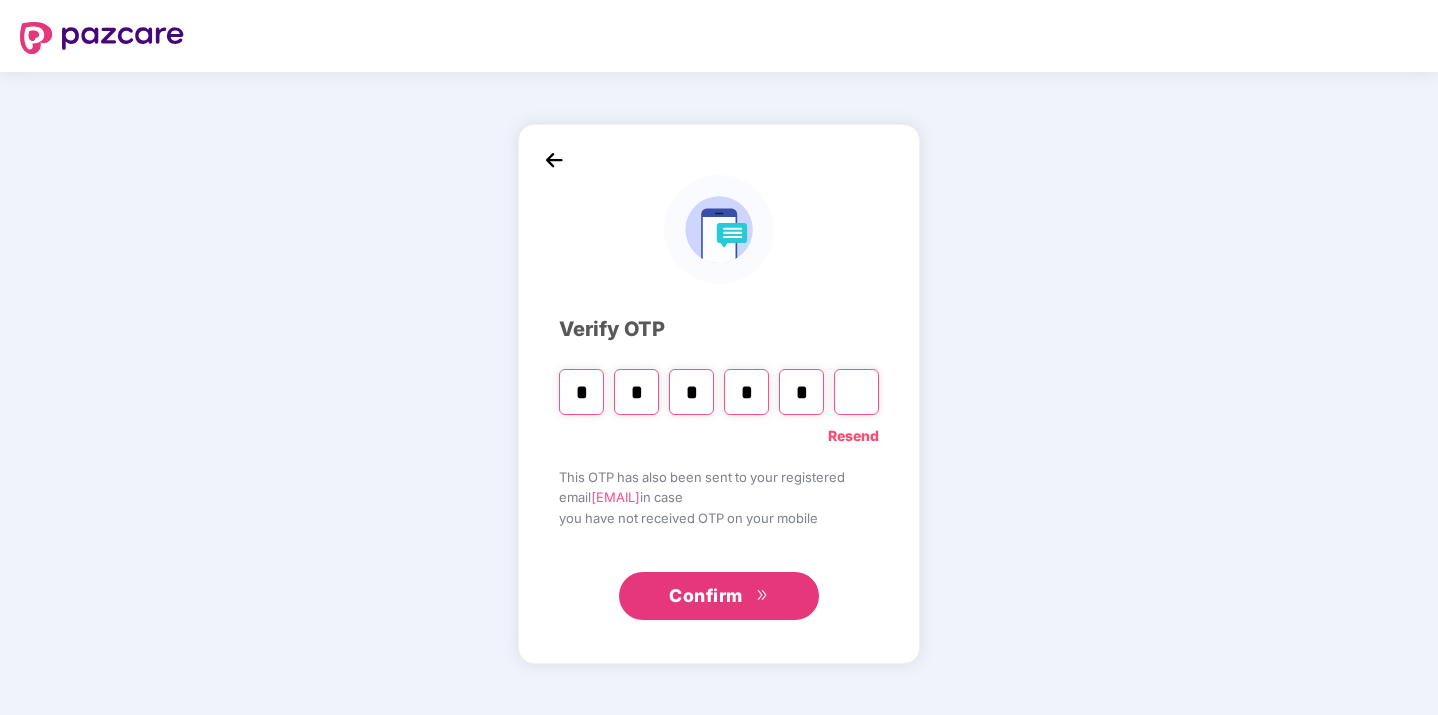 type on "*" 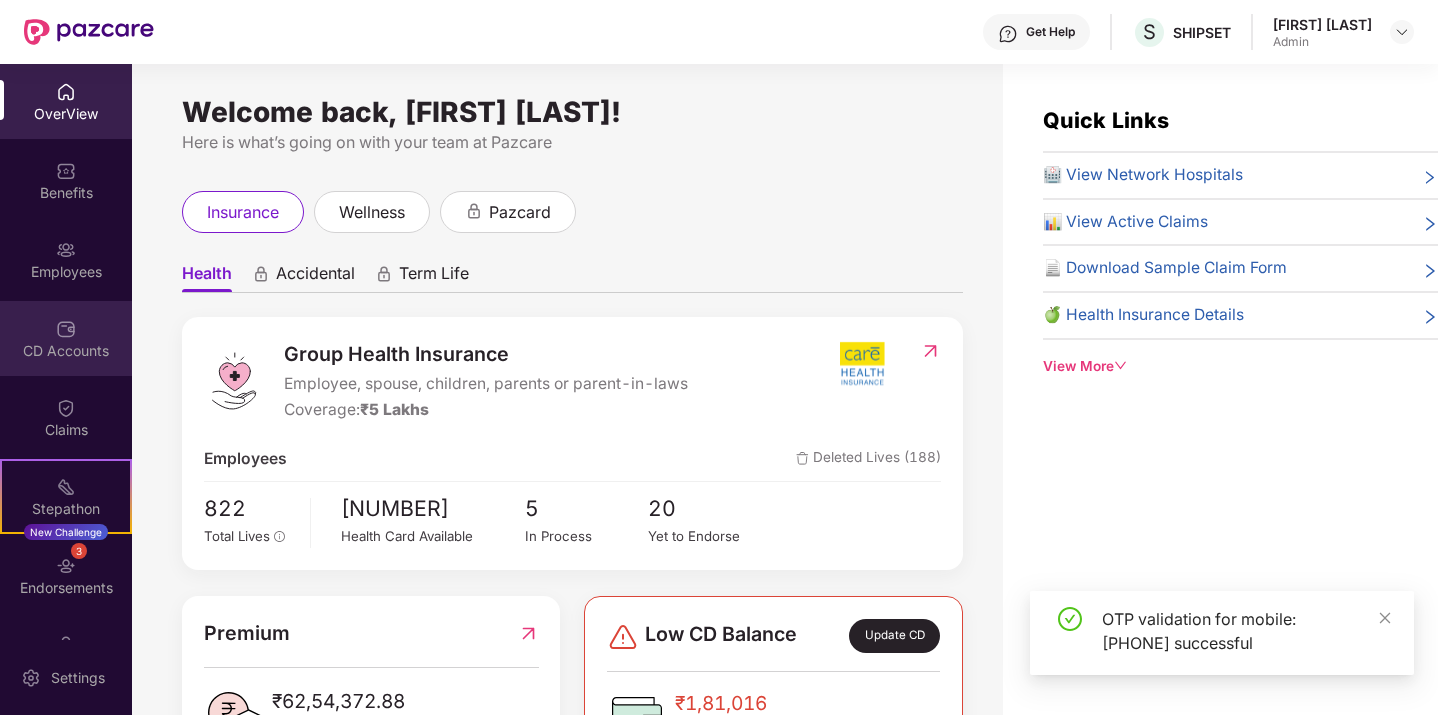 click on "CD Accounts" at bounding box center (66, 351) 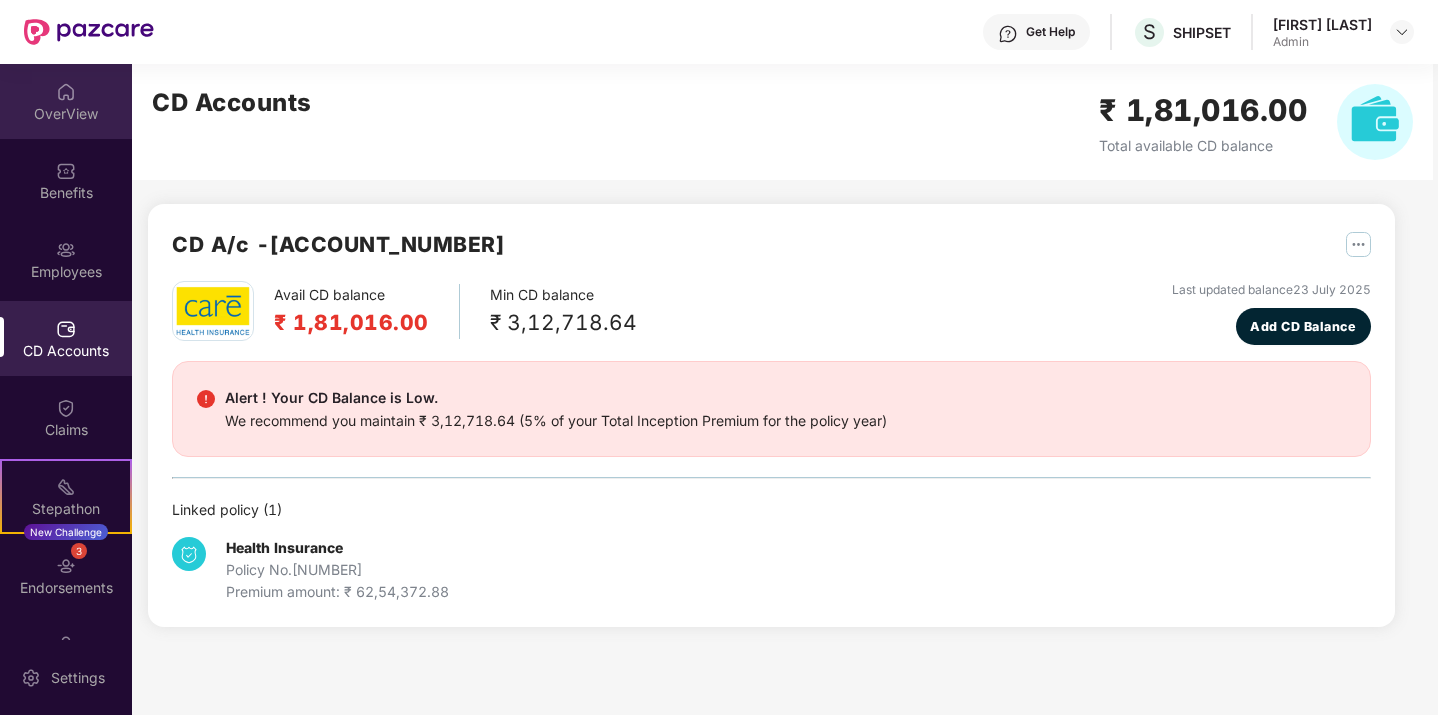 click on "OverView" at bounding box center (66, 114) 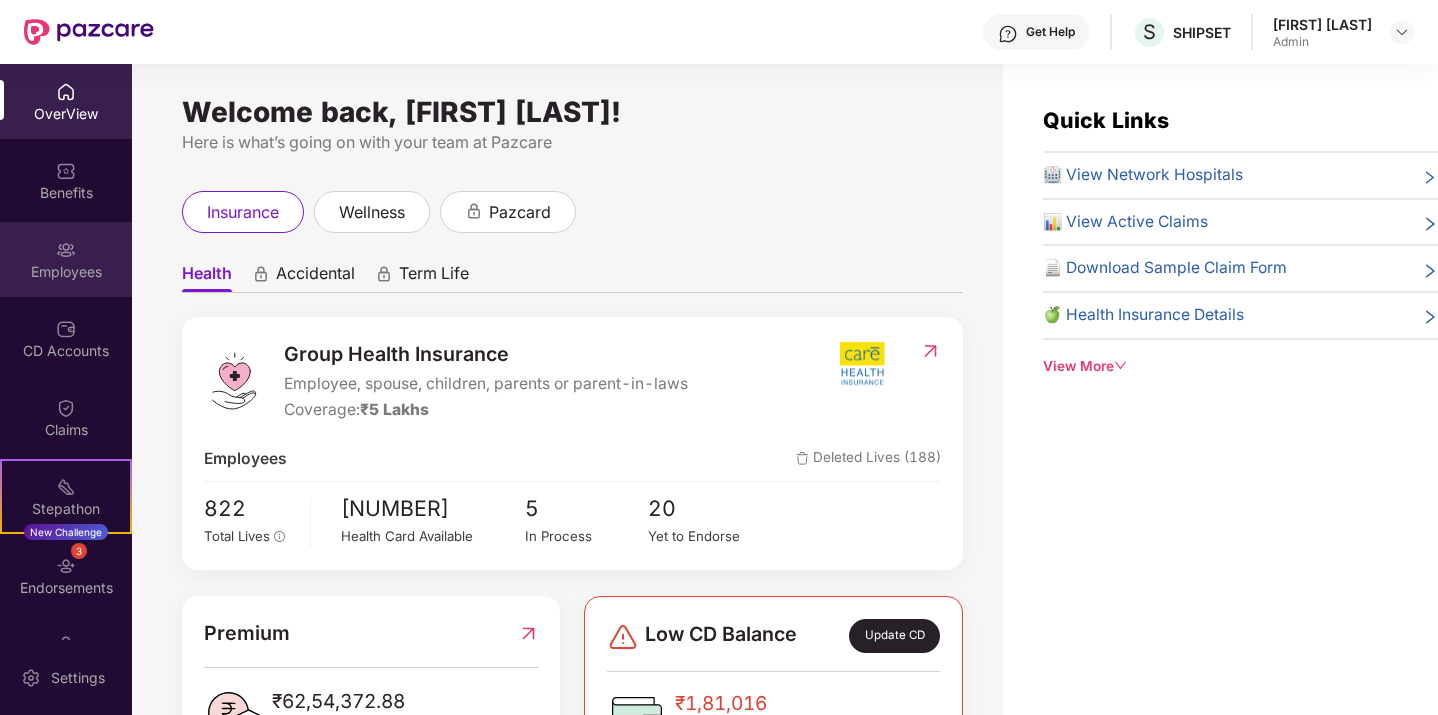 click on "Employees" at bounding box center [66, 259] 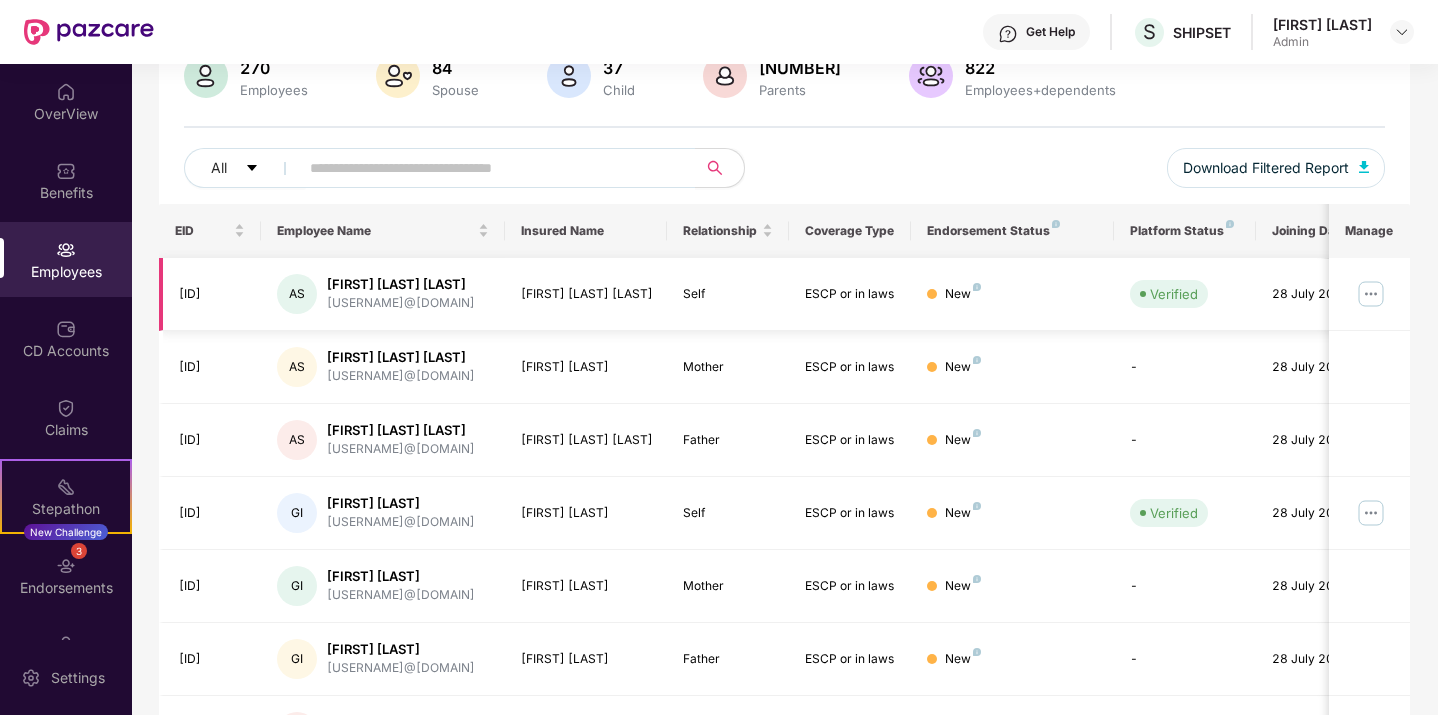 scroll, scrollTop: 0, scrollLeft: 0, axis: both 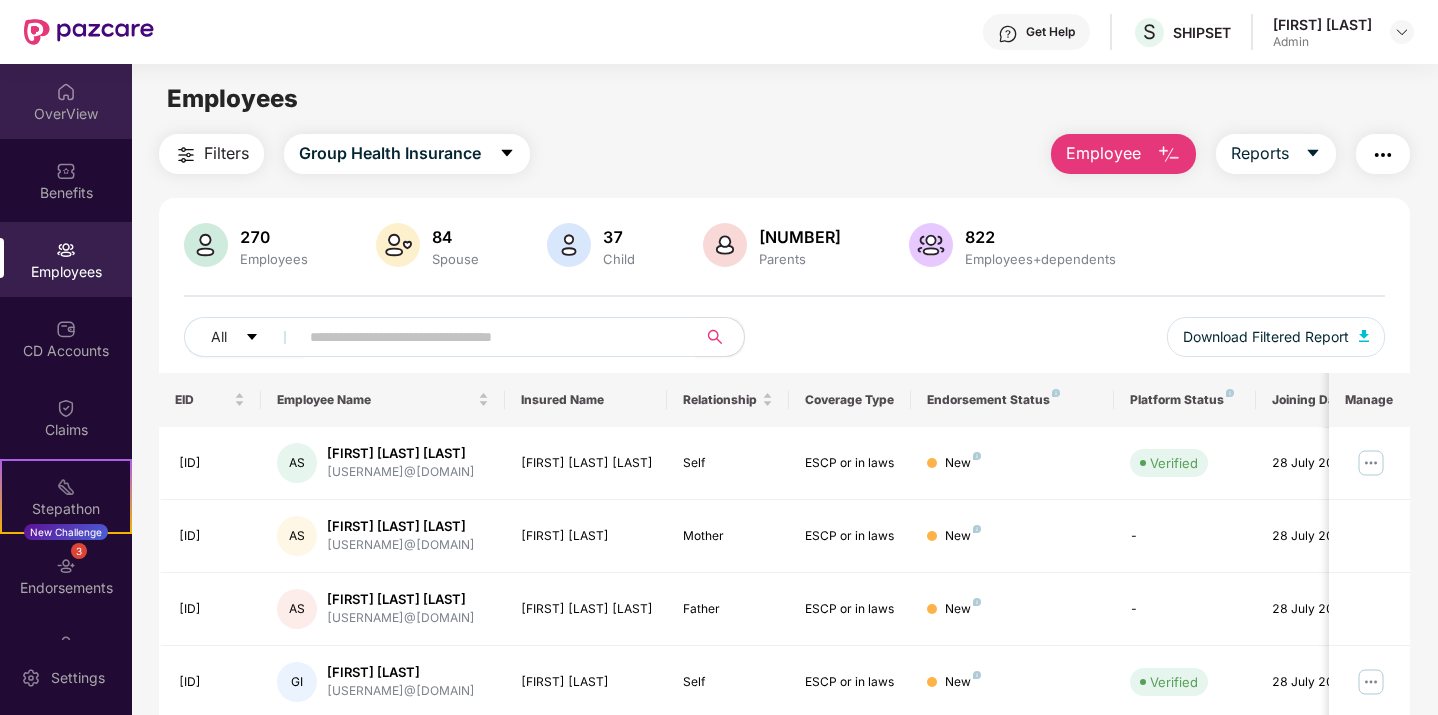 click on "OverView" at bounding box center [66, 114] 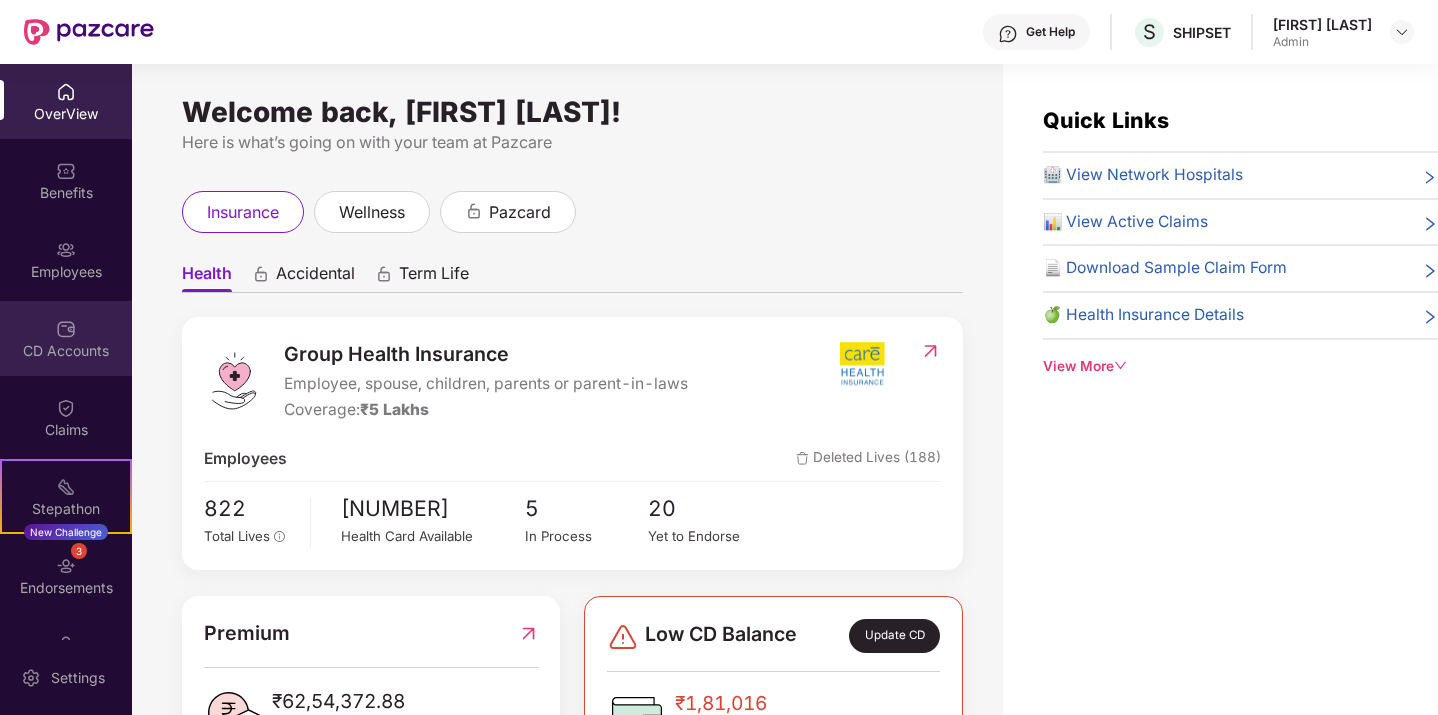 click on "CD Accounts" at bounding box center [66, 351] 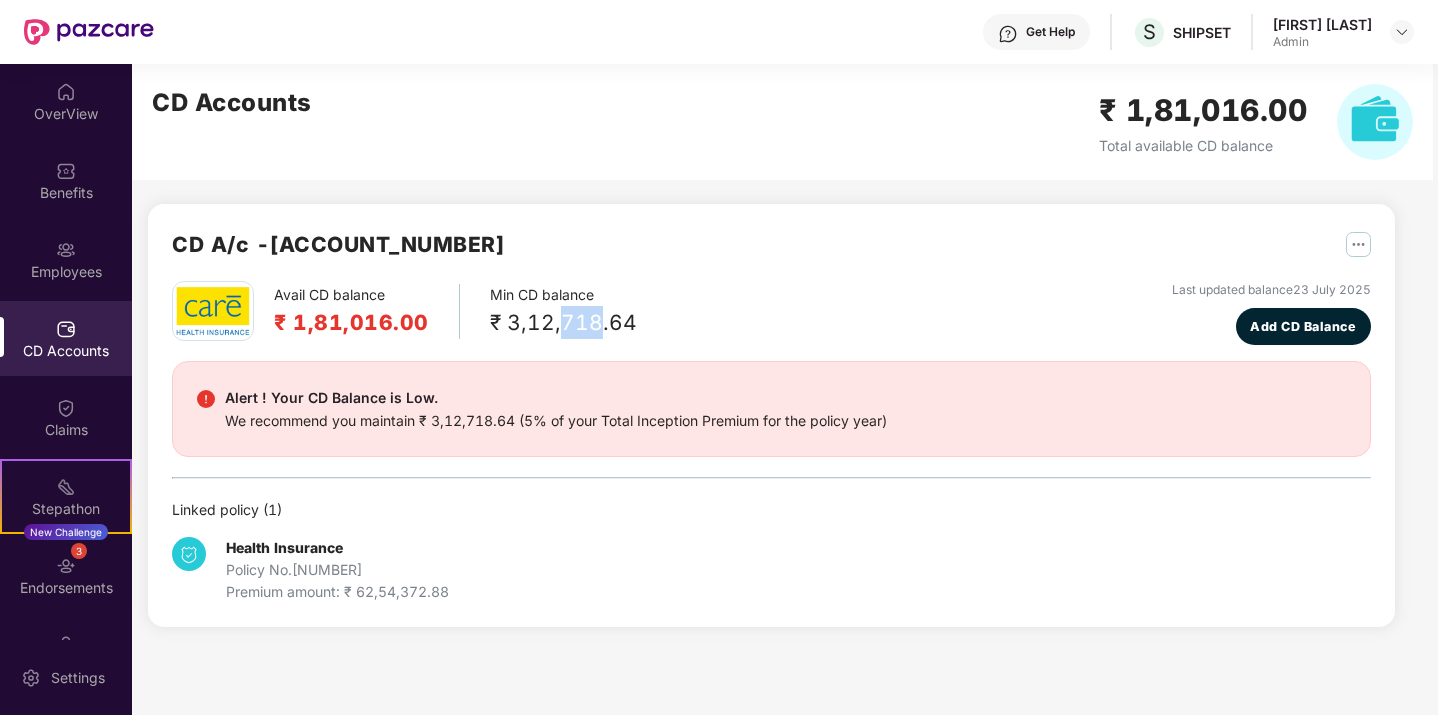 drag, startPoint x: 554, startPoint y: 329, endPoint x: 594, endPoint y: 328, distance: 40.012497 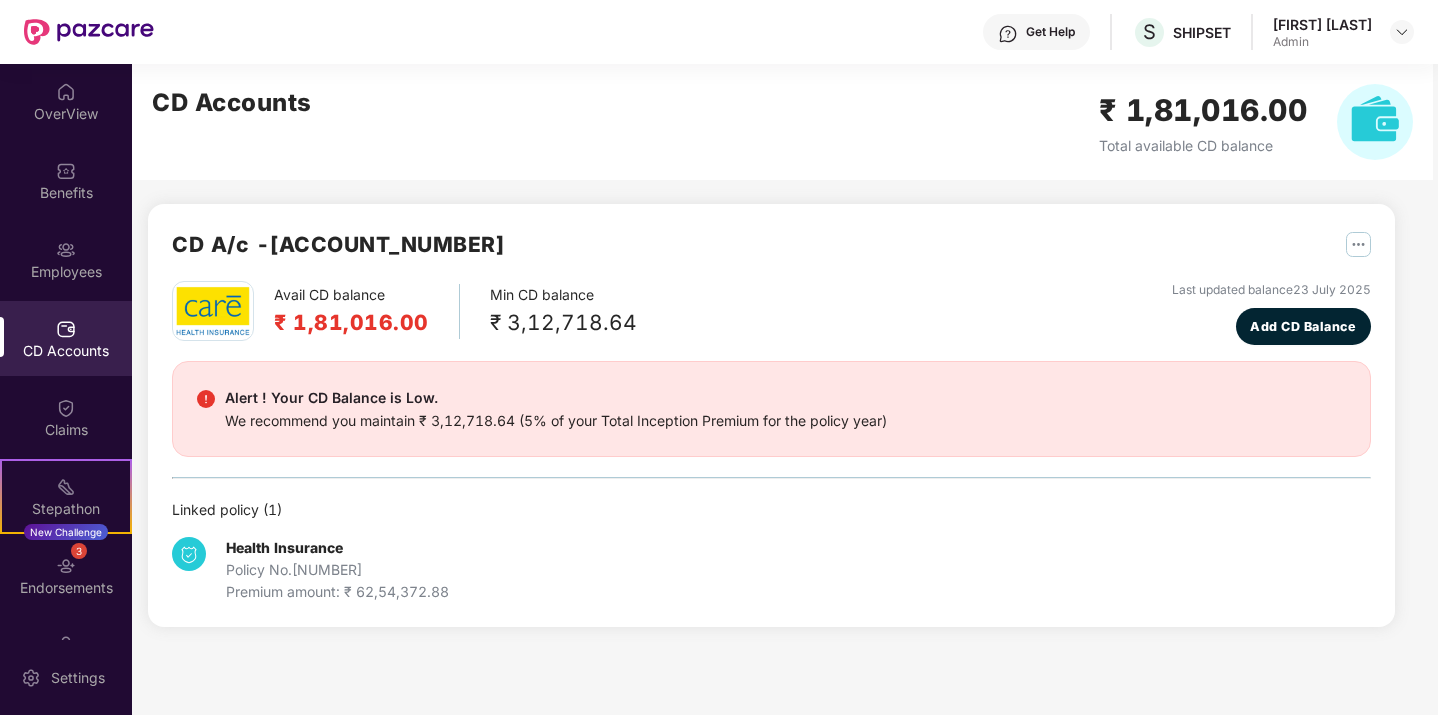 drag, startPoint x: 607, startPoint y: 325, endPoint x: 620, endPoint y: 325, distance: 13 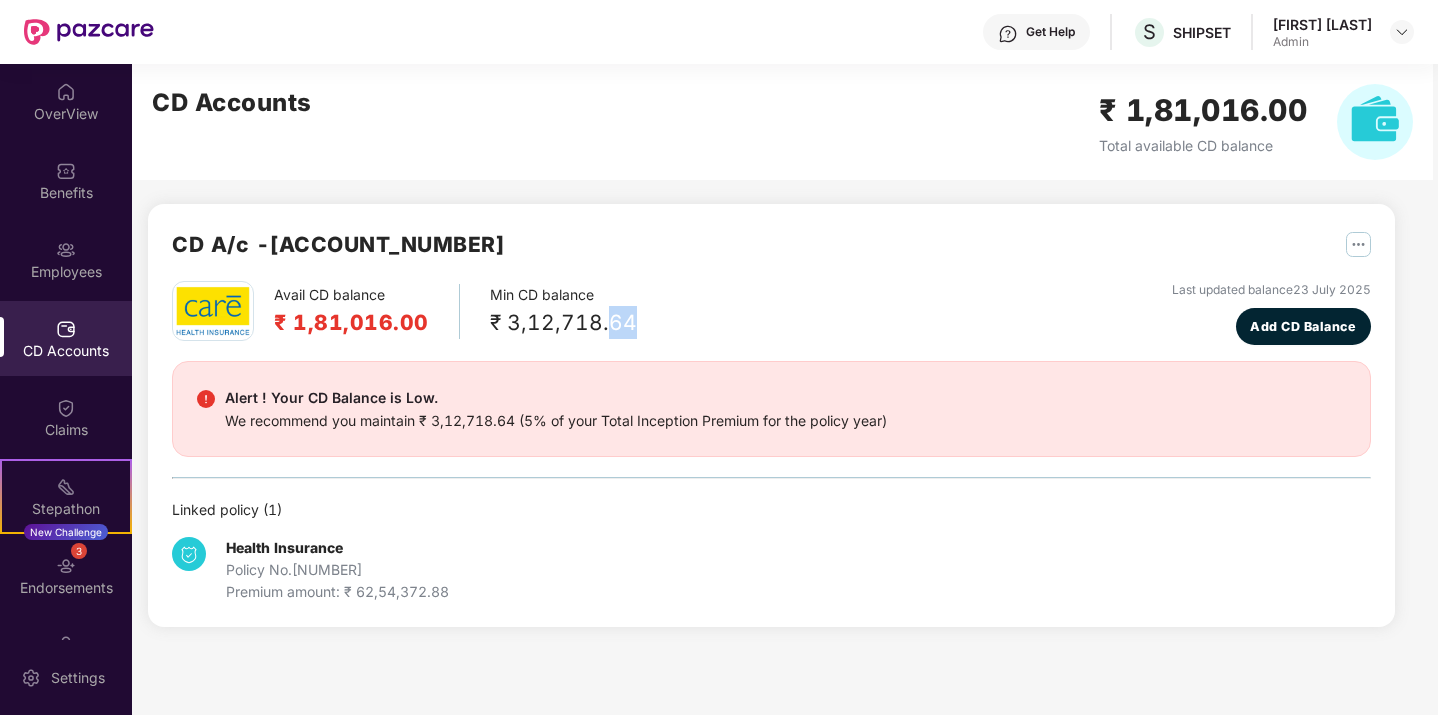 drag, startPoint x: 605, startPoint y: 324, endPoint x: 624, endPoint y: 324, distance: 19 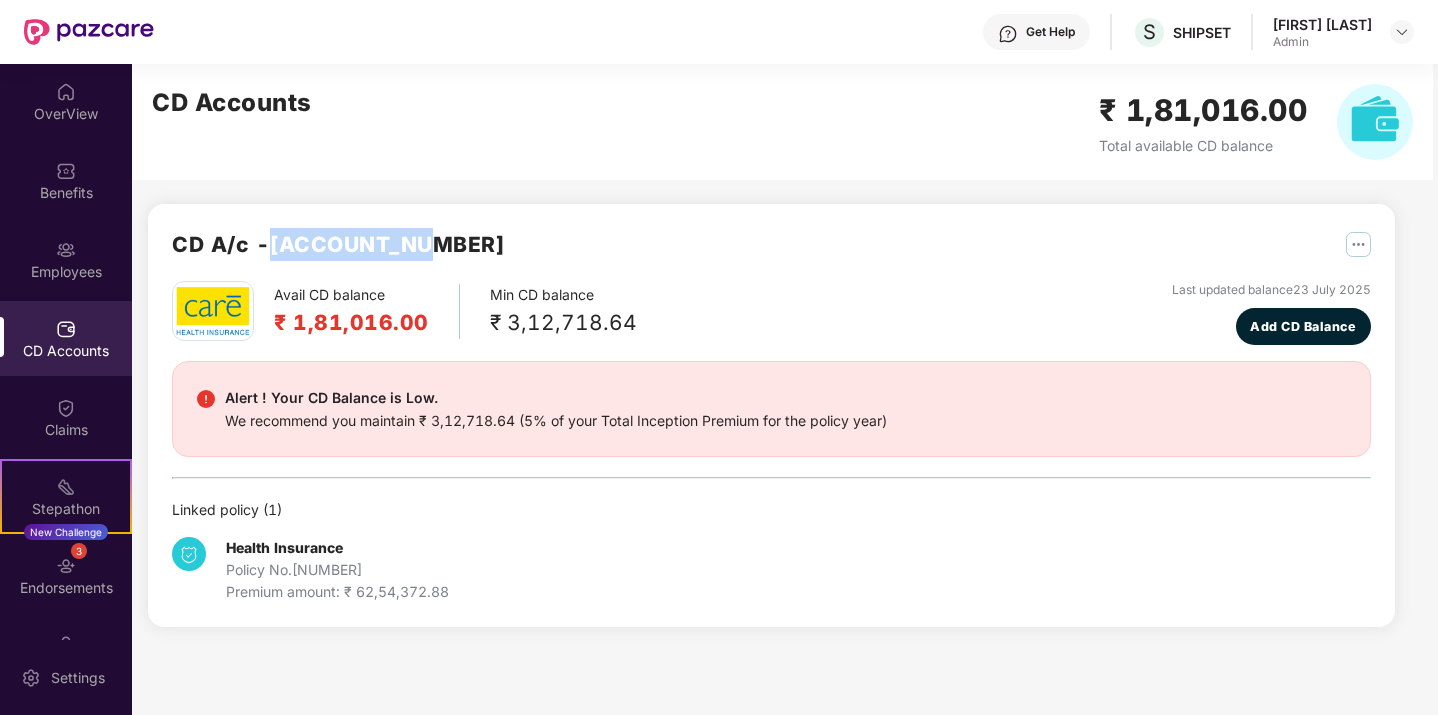 drag, startPoint x: 279, startPoint y: 243, endPoint x: 426, endPoint y: 259, distance: 147.86818 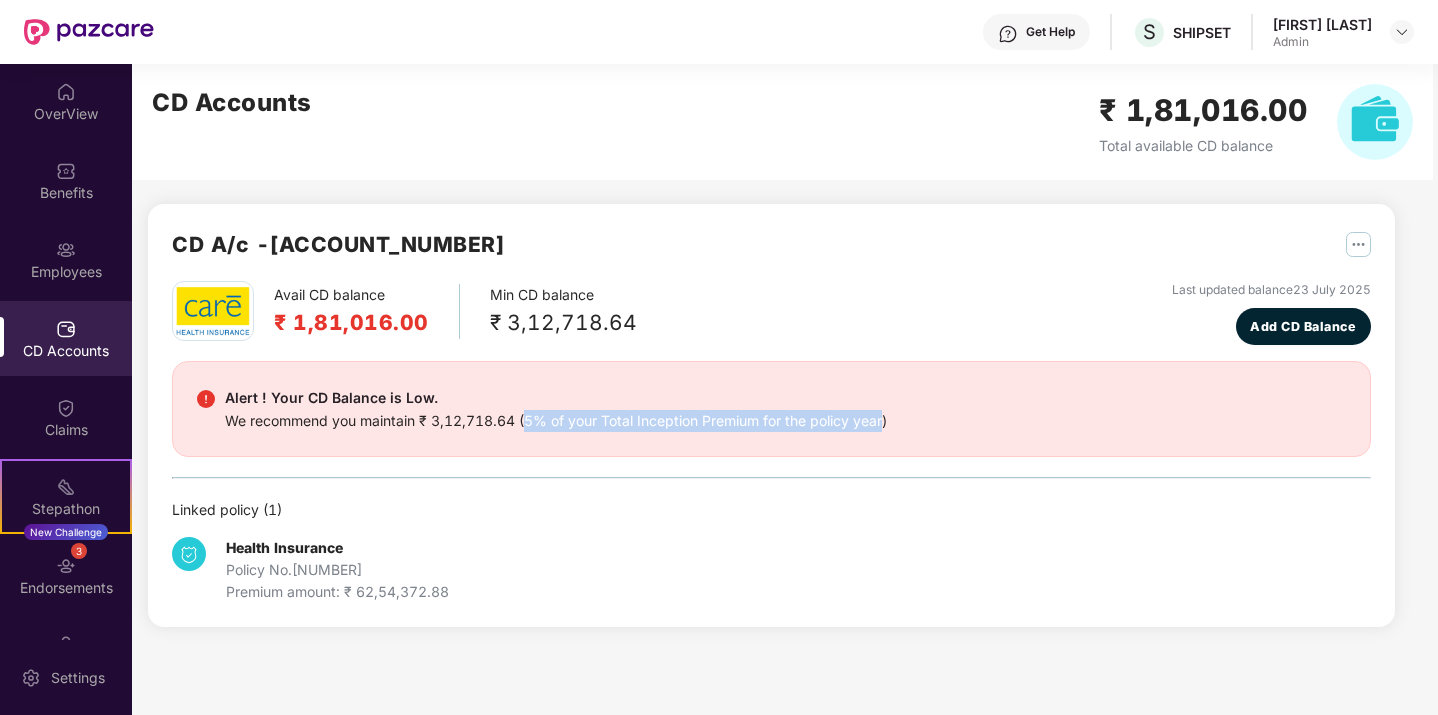 drag, startPoint x: 528, startPoint y: 420, endPoint x: 886, endPoint y: 426, distance: 358.05026 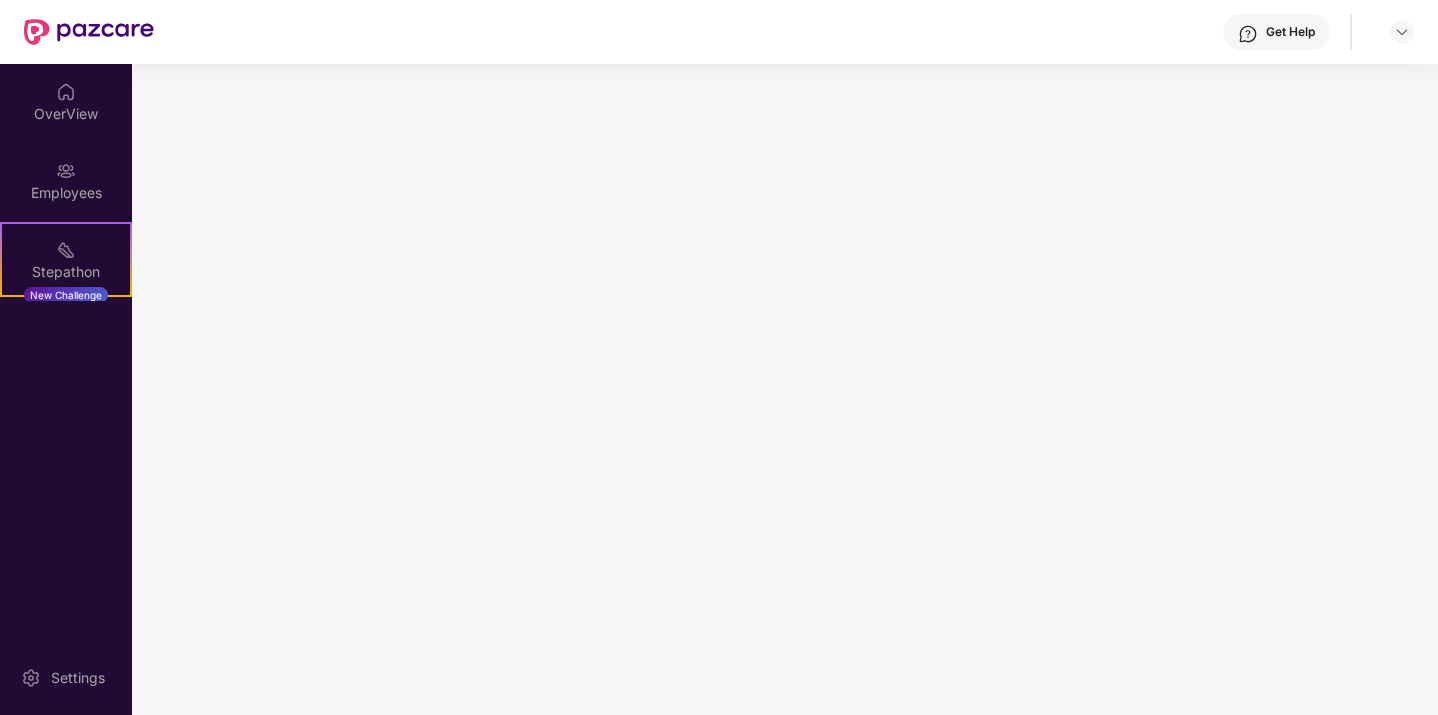 scroll, scrollTop: 0, scrollLeft: 0, axis: both 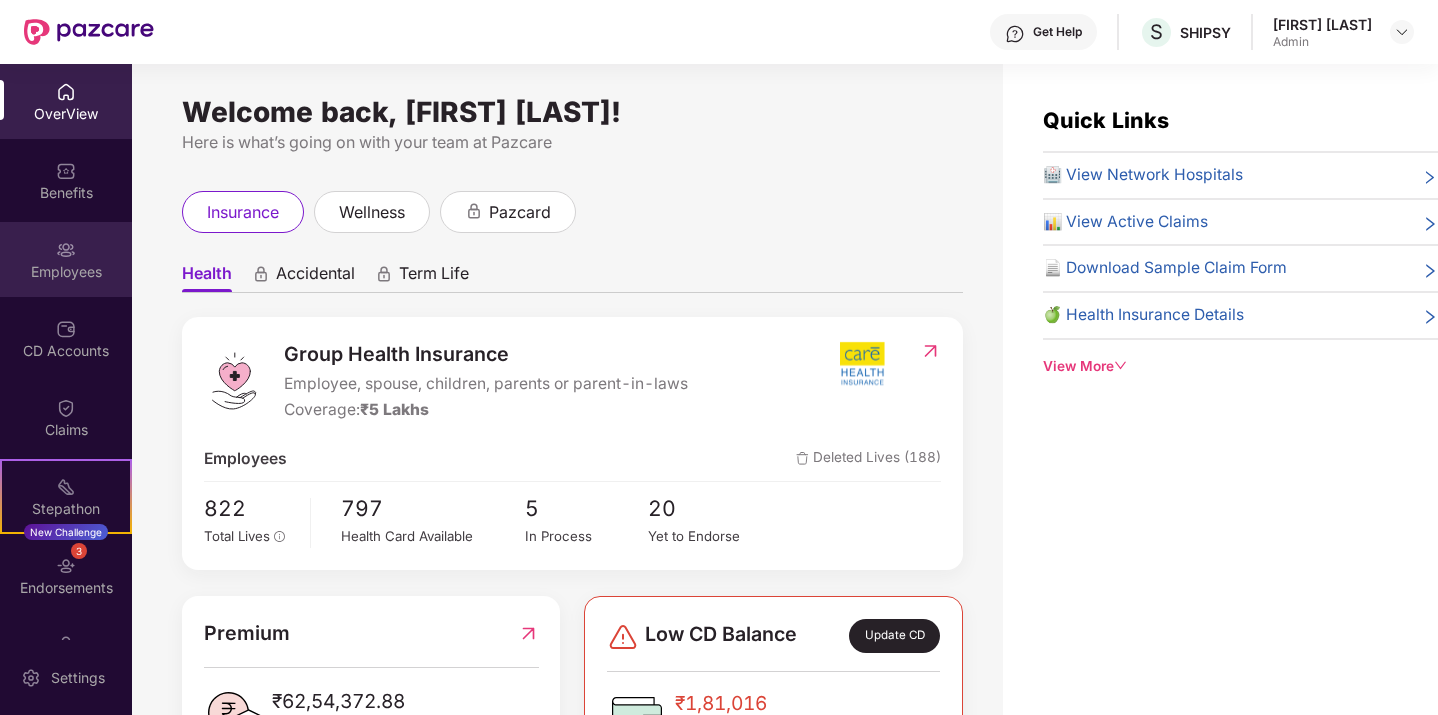 click on "Employees" at bounding box center (66, 272) 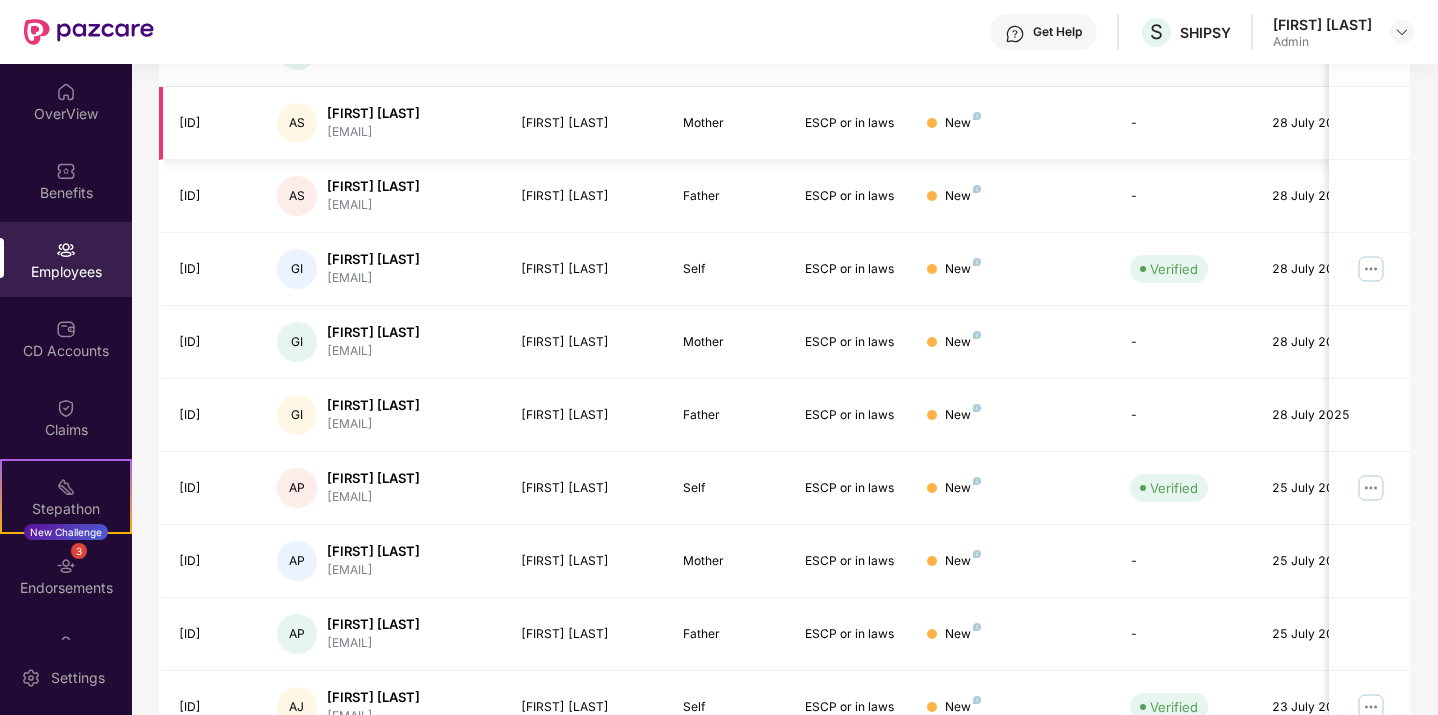 scroll, scrollTop: 514, scrollLeft: 0, axis: vertical 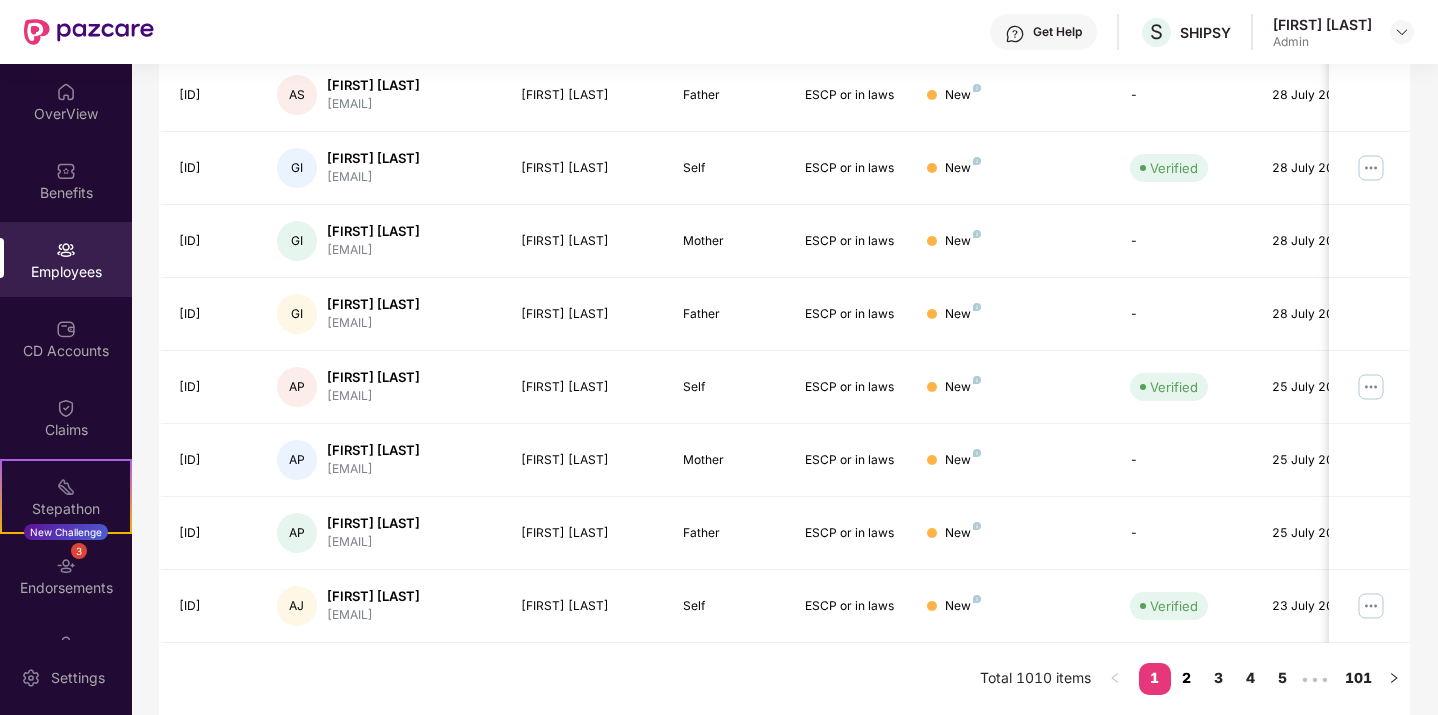 click on "2" at bounding box center (1187, 678) 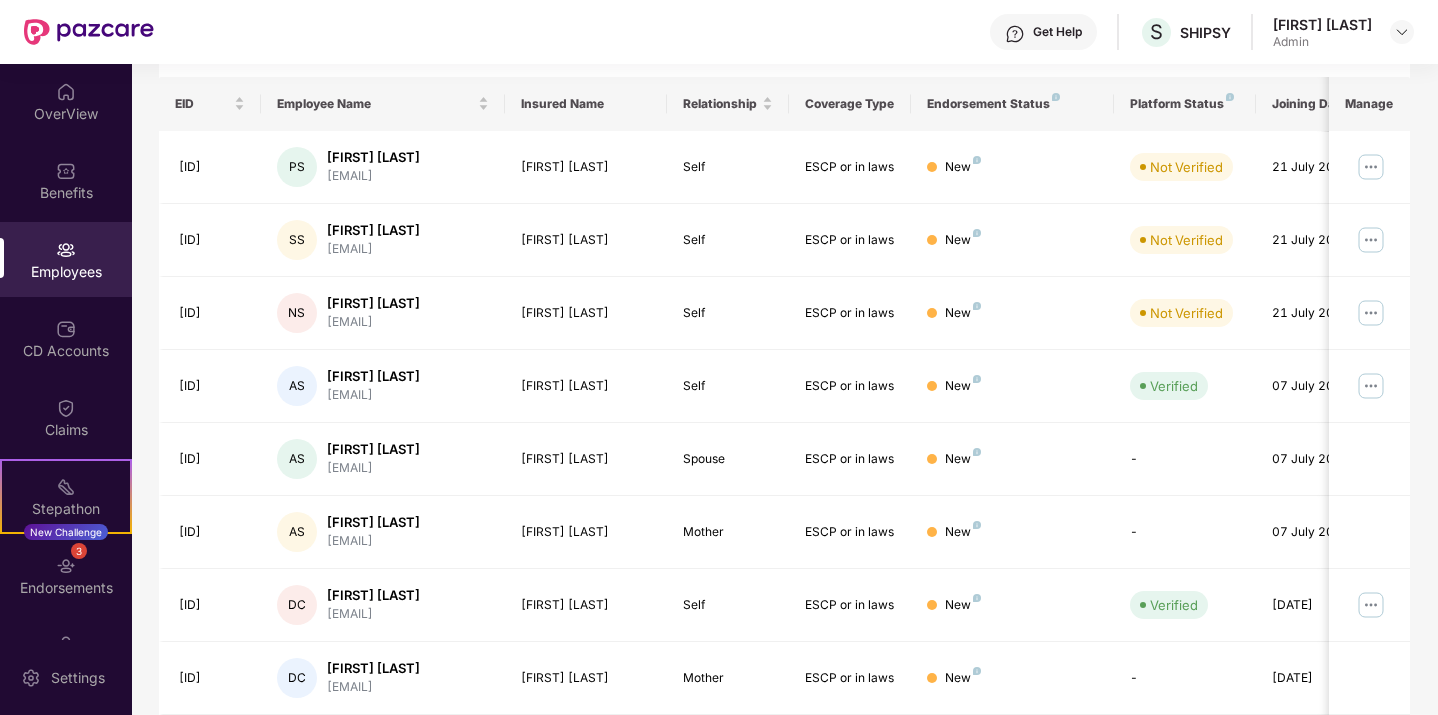 scroll, scrollTop: 514, scrollLeft: 0, axis: vertical 